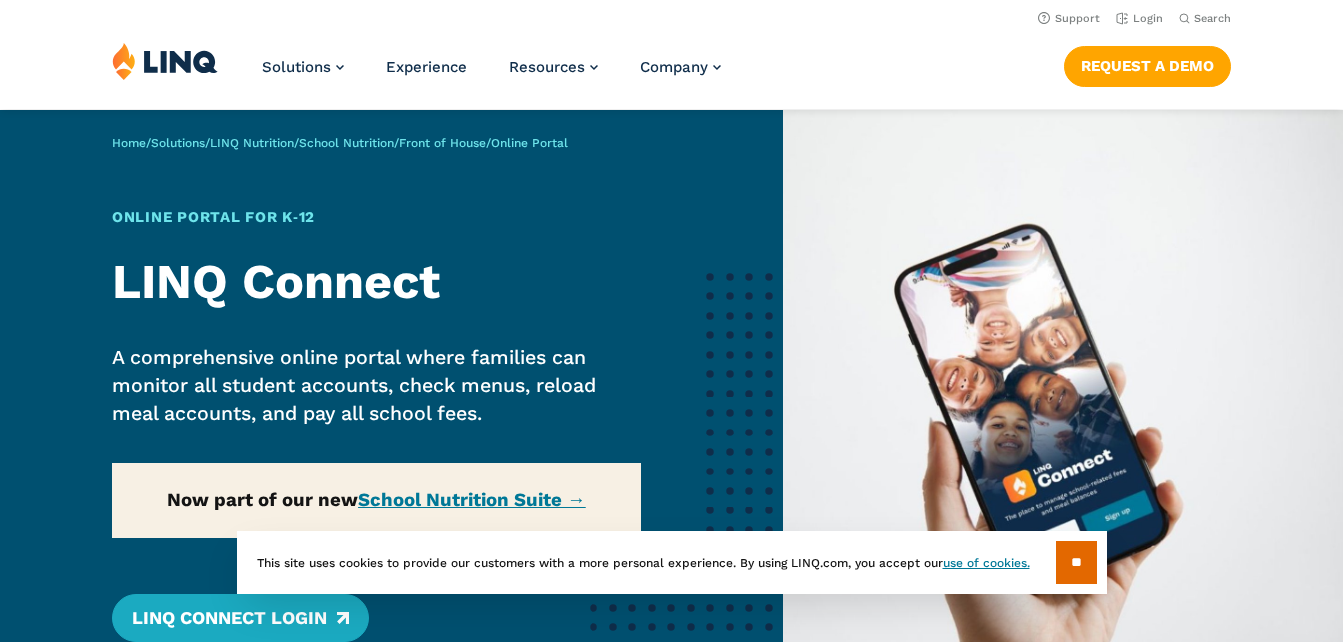 scroll, scrollTop: 0, scrollLeft: 0, axis: both 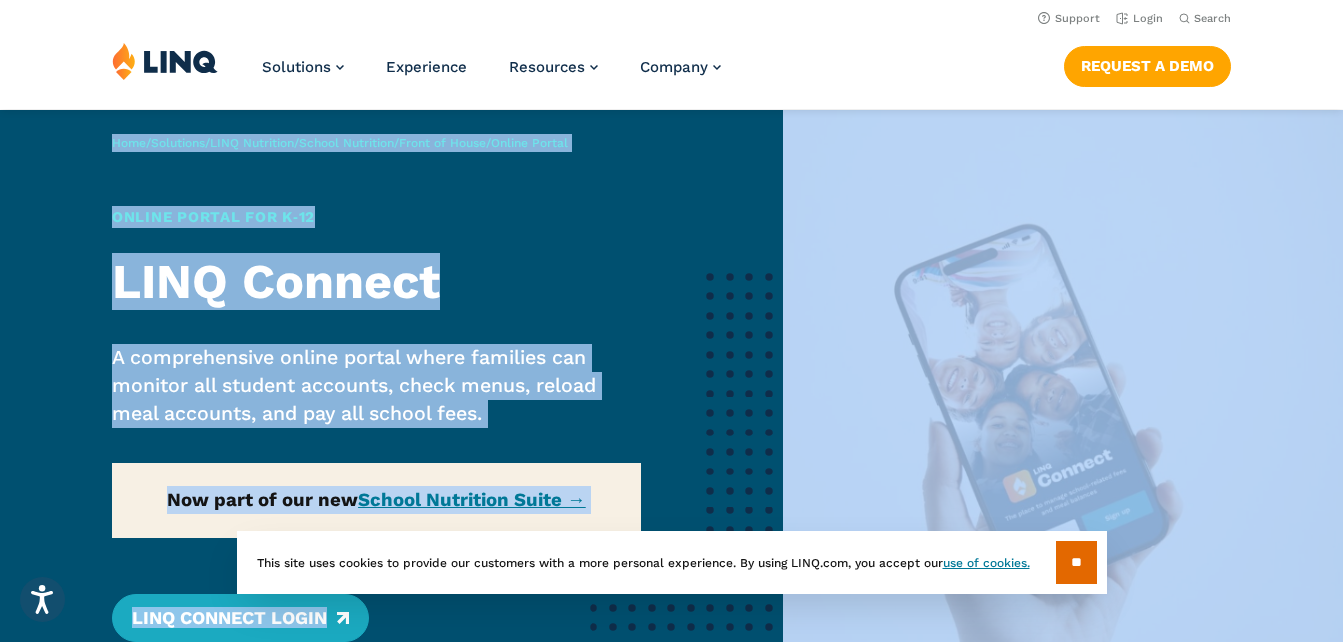 drag, startPoint x: 1342, startPoint y: 71, endPoint x: 1347, endPoint y: 113, distance: 42.296574 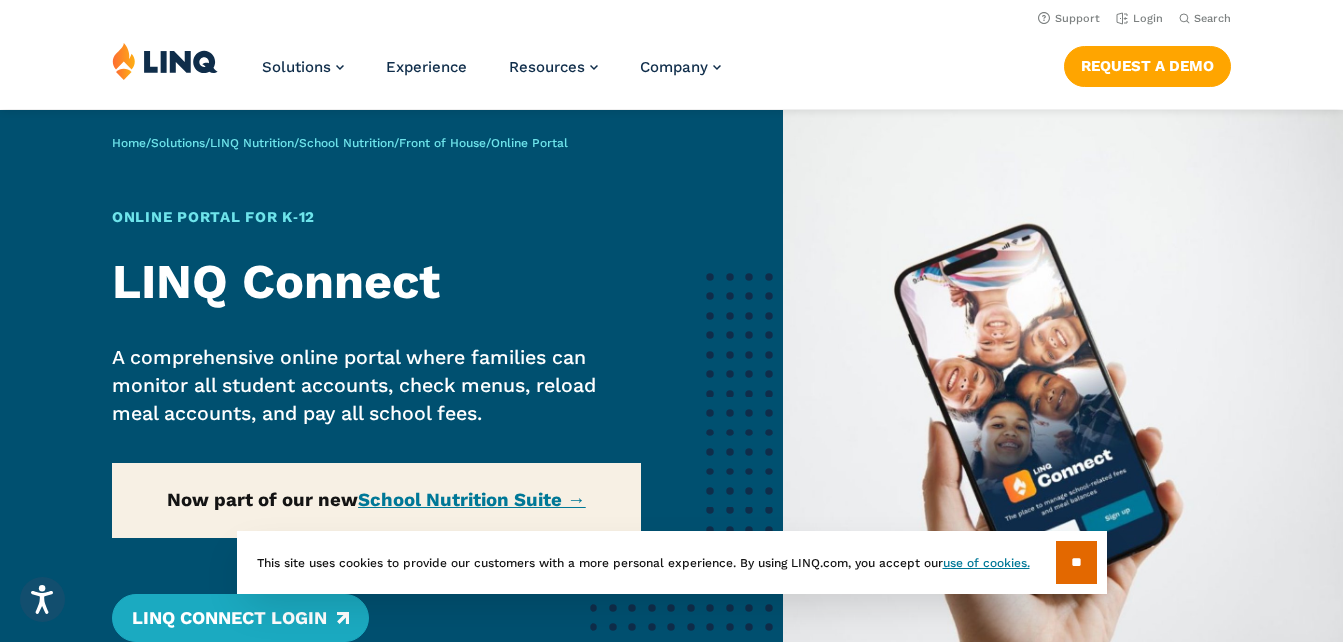 click on "Solutions
Nutrition Overview
NEW  School Nutrition Suite
School Nutrition
State Nutrition
State S-EBT Programs
Payments Overview
Education Resource Planning (ERP) Overview
Finance & Accounting
HR & Payroll
Purchasing
Warehouse Management (WHS)
Reporting & Compliance
Forms & Workflows Overview
Solutions for... Superintendents
Technology Directors
Finance & Business Operations Leaders
Human Resources Leaders
Nutrition Leaders
State Education Agencies
Experience
Resources Resource Library
Blog
Guide
Report
Video
Infographic
Case Study
Worksheet
Webinar
Toolkit
Other
Company Overview
Why LINQ?
Careers
Leadership
Events
News
Contact
Legal
Privacy Policy
Privacy Policy
Legal
Pay an Invoice" at bounding box center (671, 75) 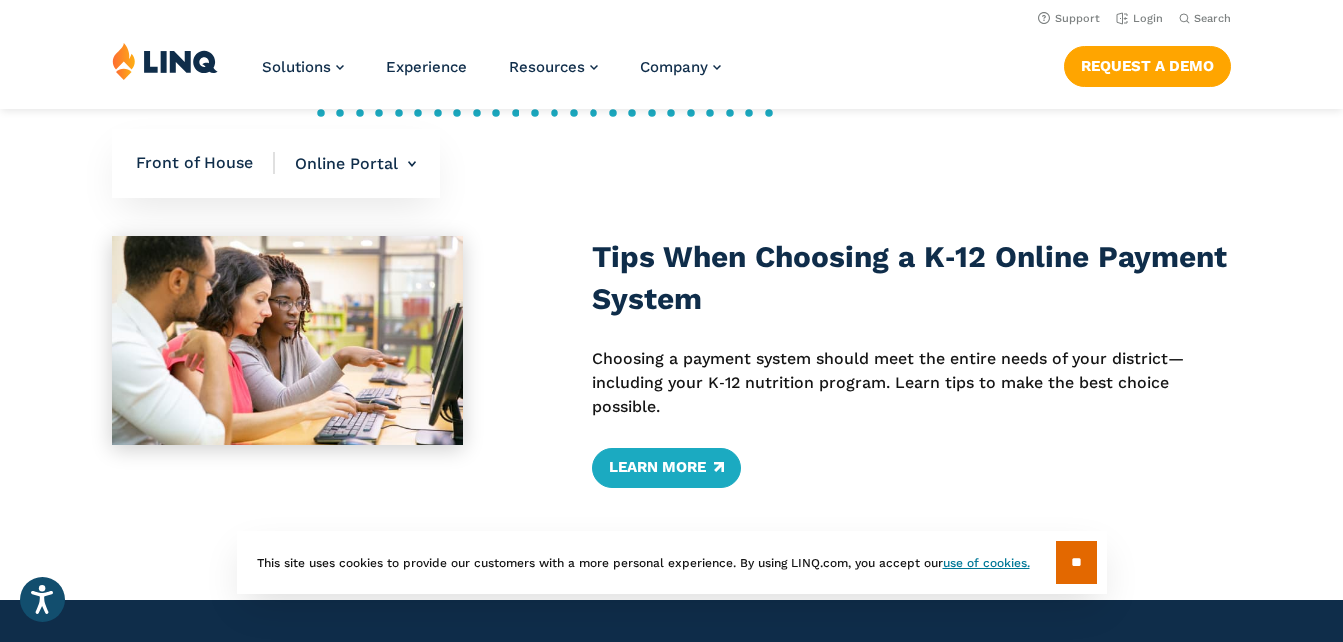 scroll, scrollTop: 0, scrollLeft: 0, axis: both 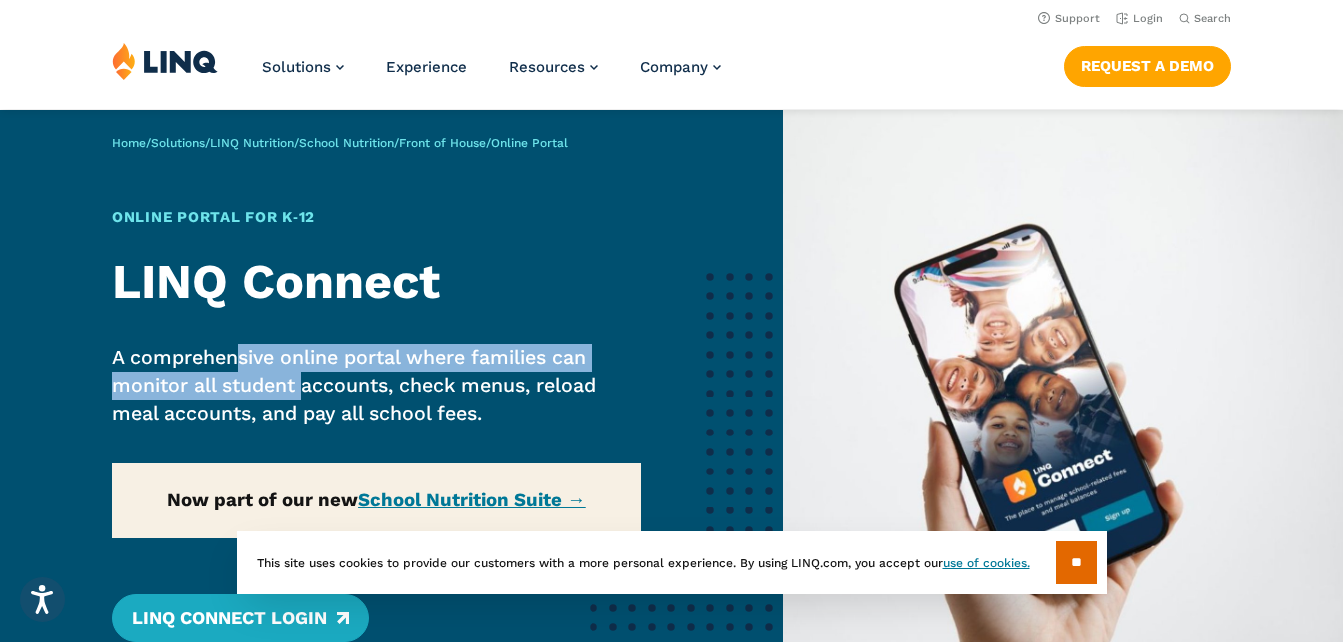 drag, startPoint x: 240, startPoint y: 311, endPoint x: 302, endPoint y: 389, distance: 99.63935 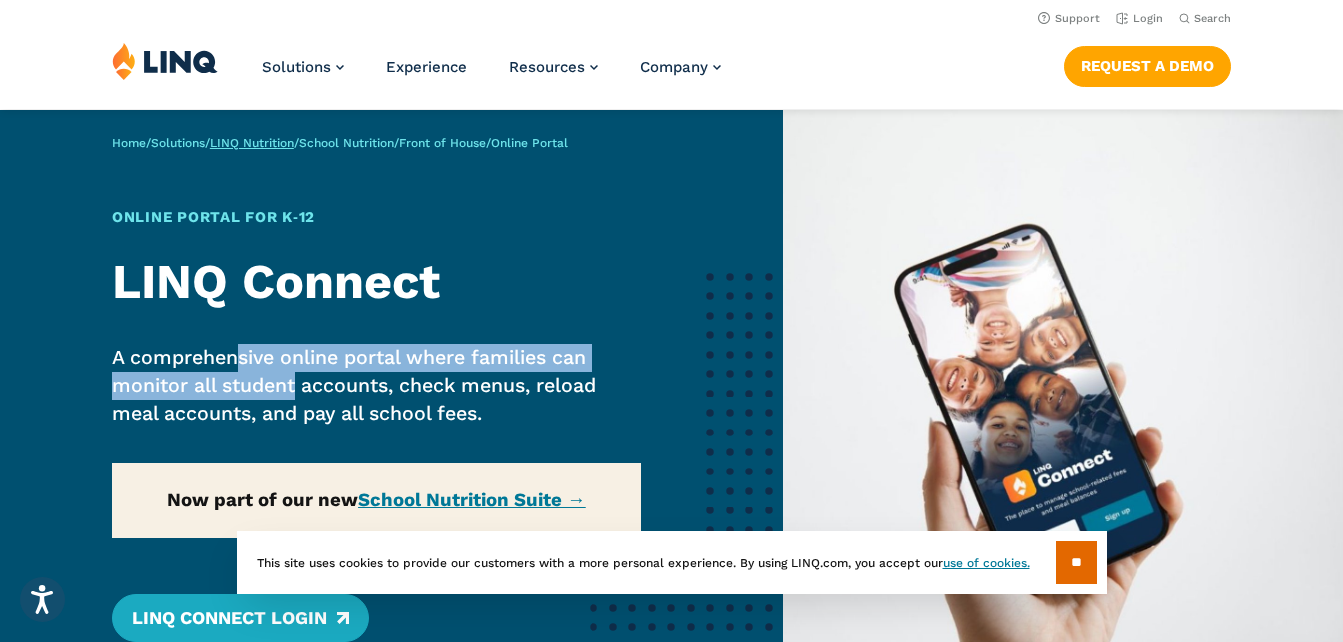 drag, startPoint x: 302, startPoint y: 389, endPoint x: 278, endPoint y: 141, distance: 249.15858 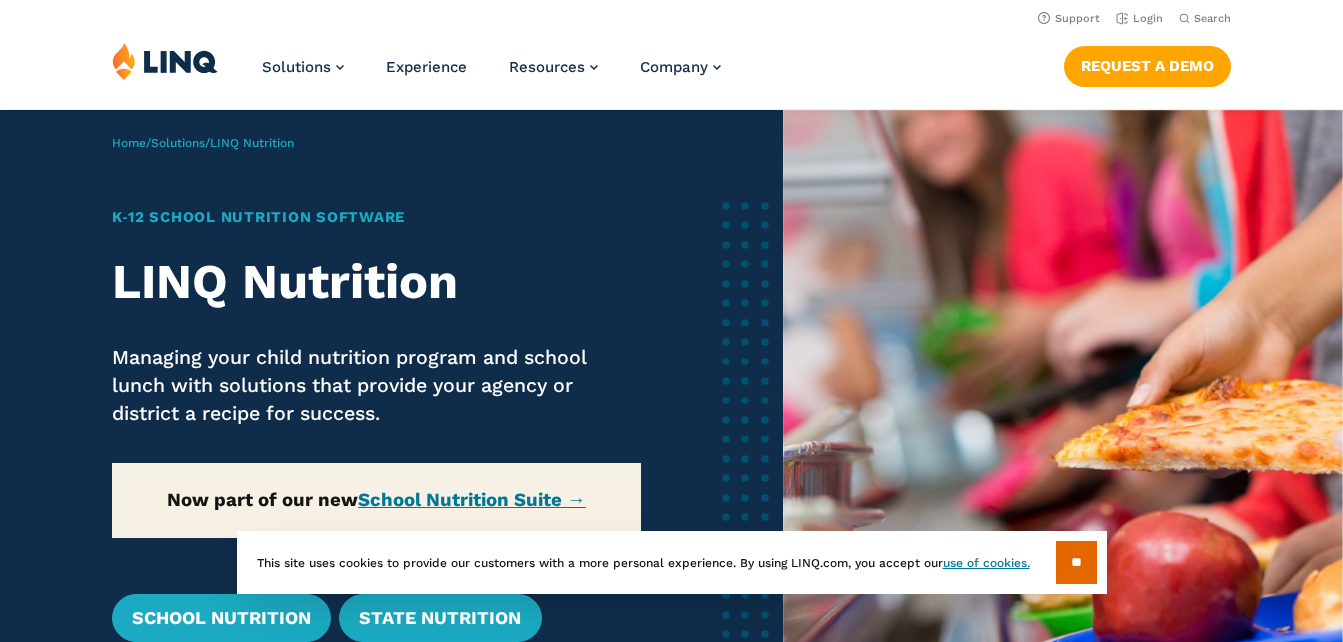 scroll, scrollTop: 0, scrollLeft: 0, axis: both 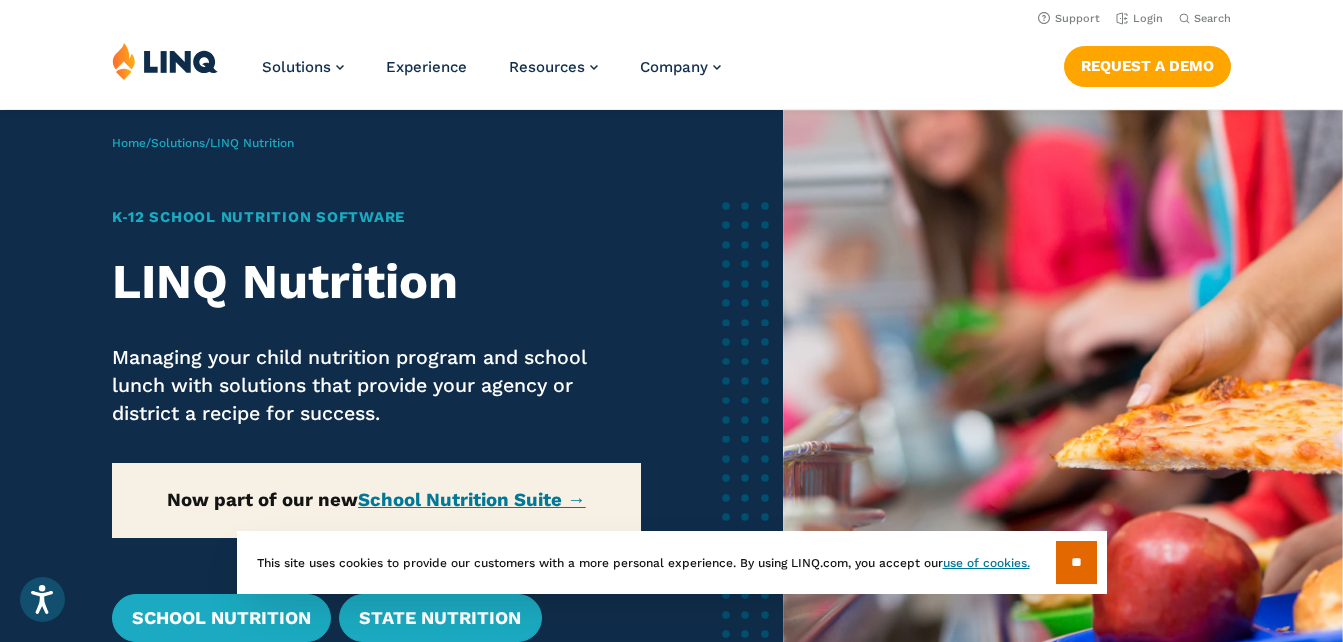click on "Managing your child nutrition program and school lunch with solutions that provide your agency or district a recipe for success." at bounding box center [376, 386] 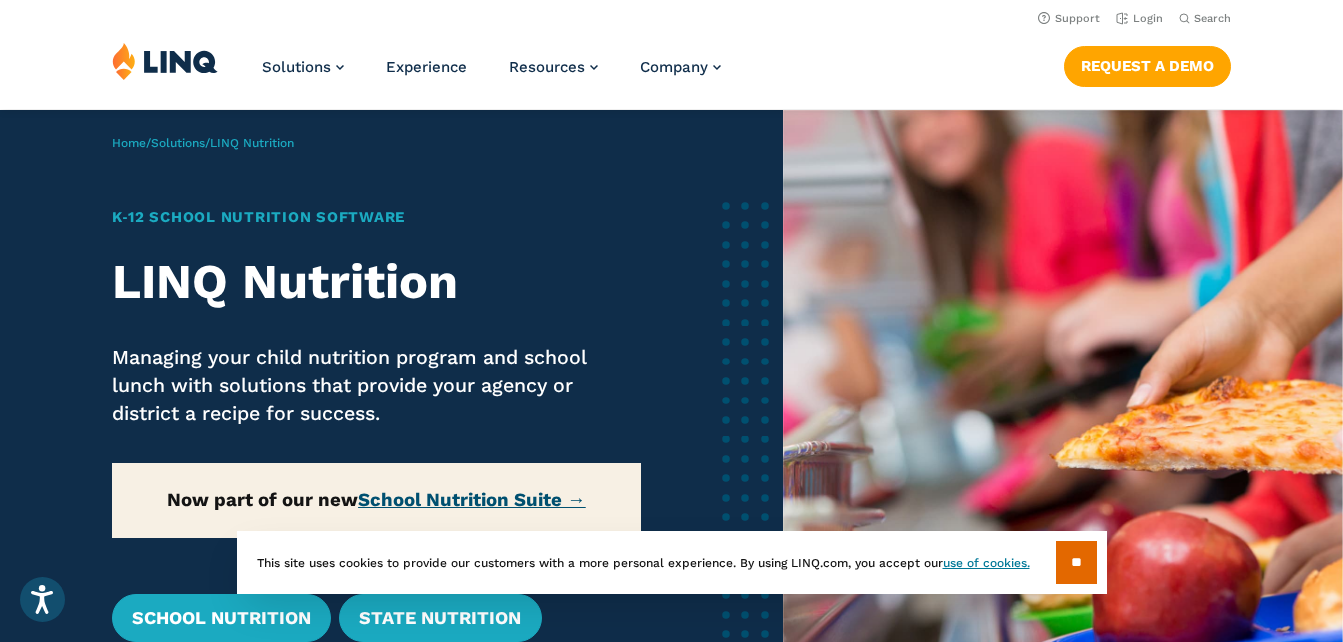 click on "School Nutrition Suite →" at bounding box center (472, 500) 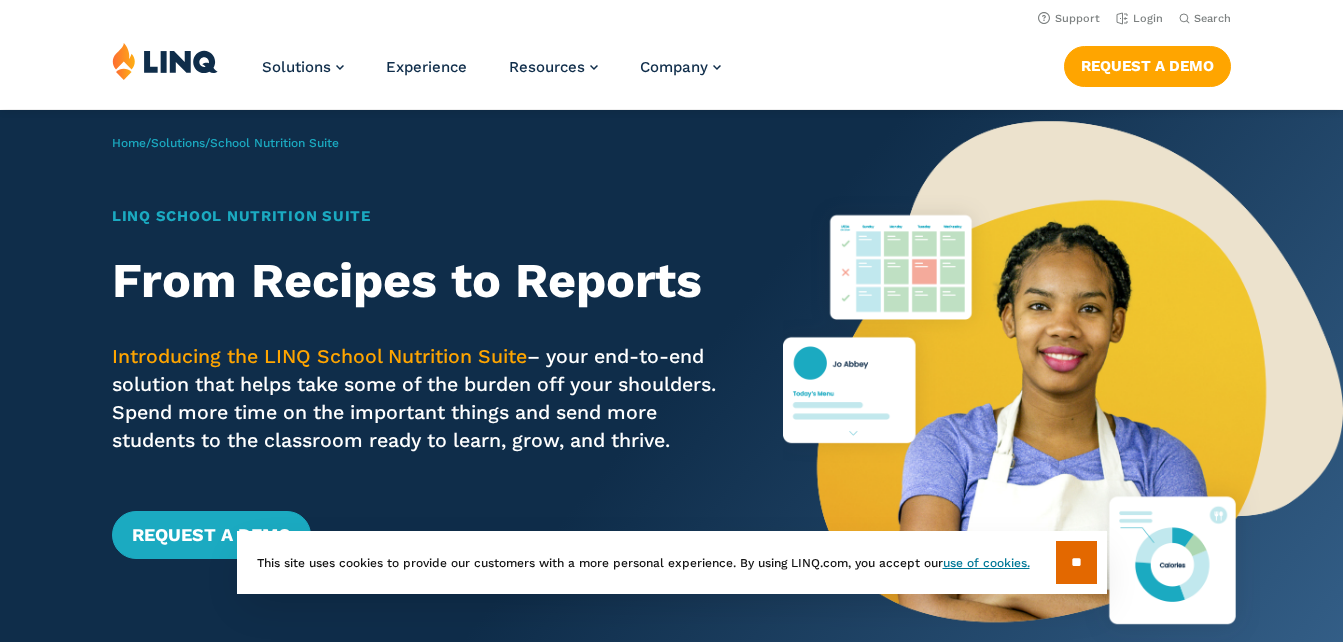 scroll, scrollTop: 0, scrollLeft: 0, axis: both 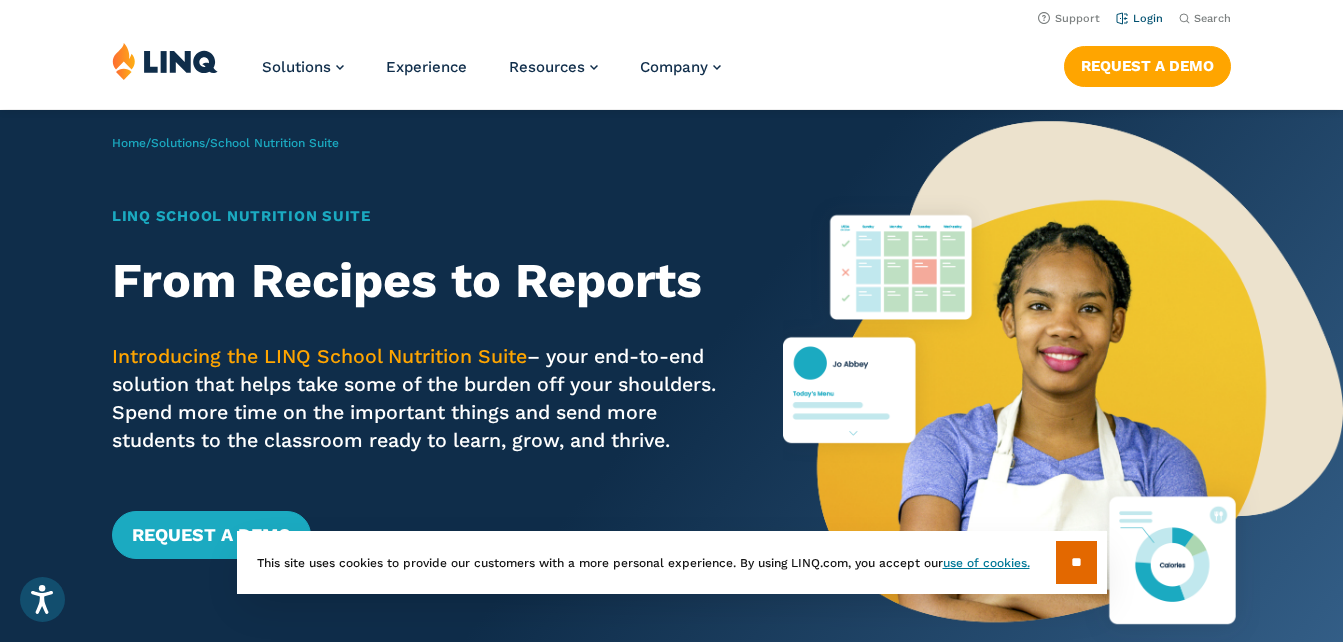click on "Login" at bounding box center (1139, 18) 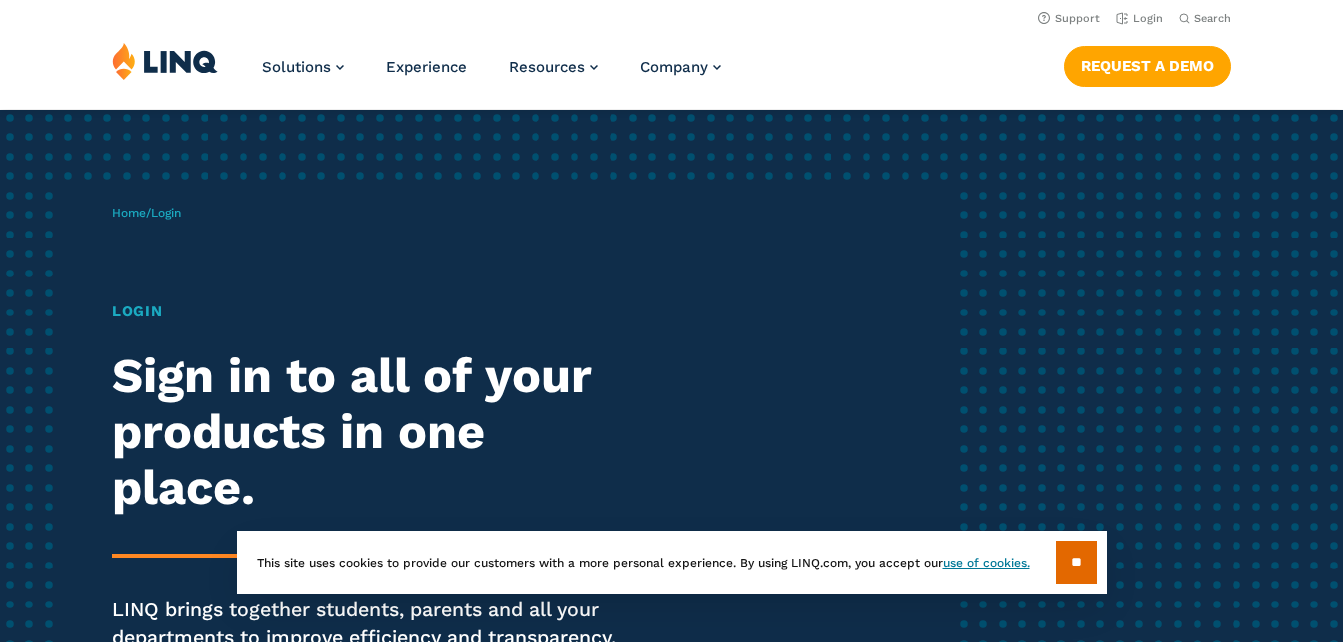 scroll, scrollTop: 0, scrollLeft: 0, axis: both 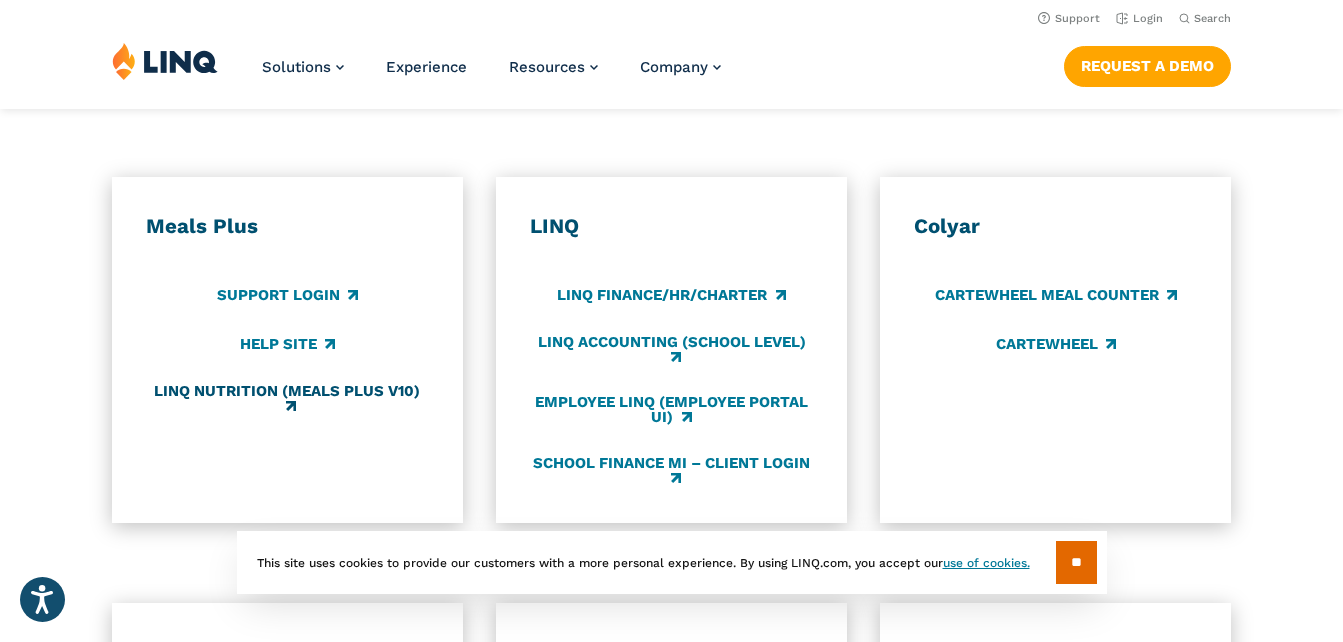 drag, startPoint x: 283, startPoint y: 398, endPoint x: 295, endPoint y: 398, distance: 12 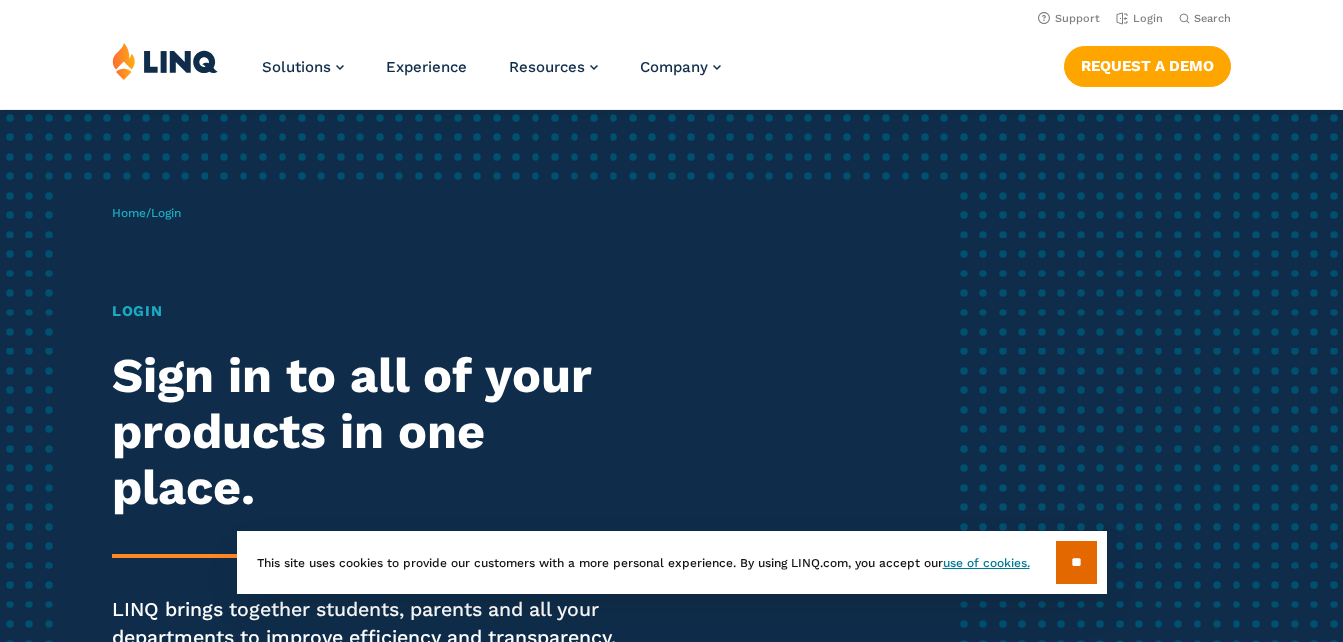 scroll, scrollTop: 1065, scrollLeft: 0, axis: vertical 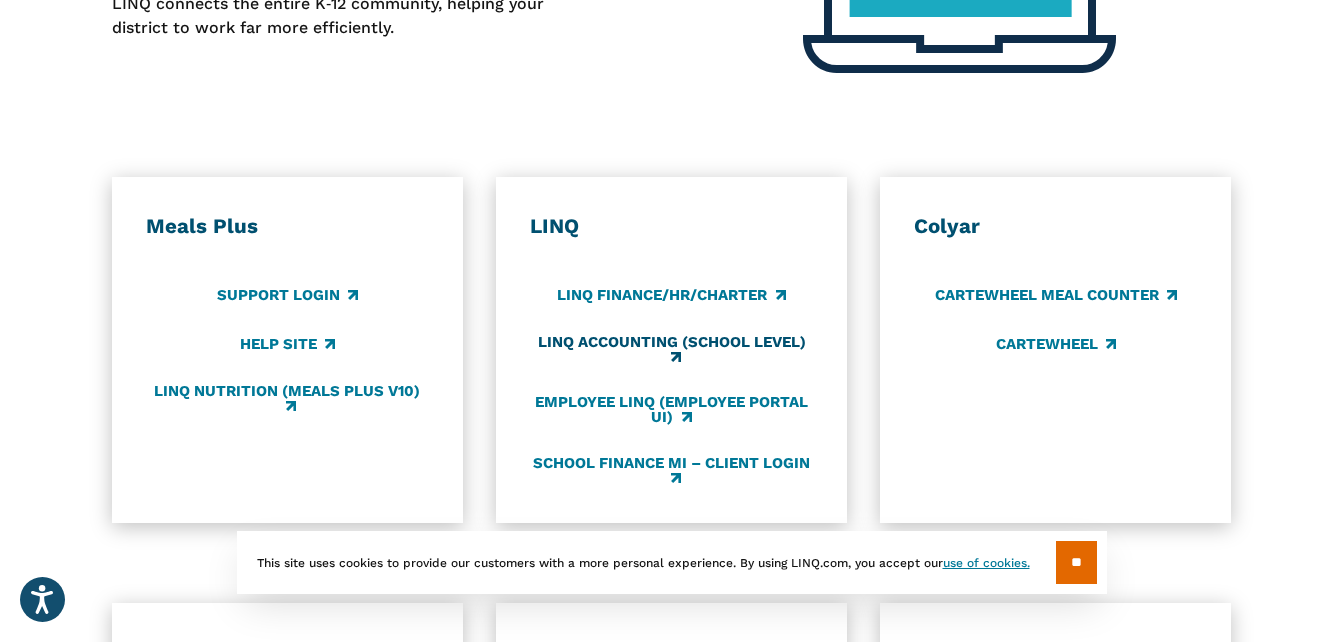 click on "LINQ Accounting (school level)" at bounding box center (671, 349) 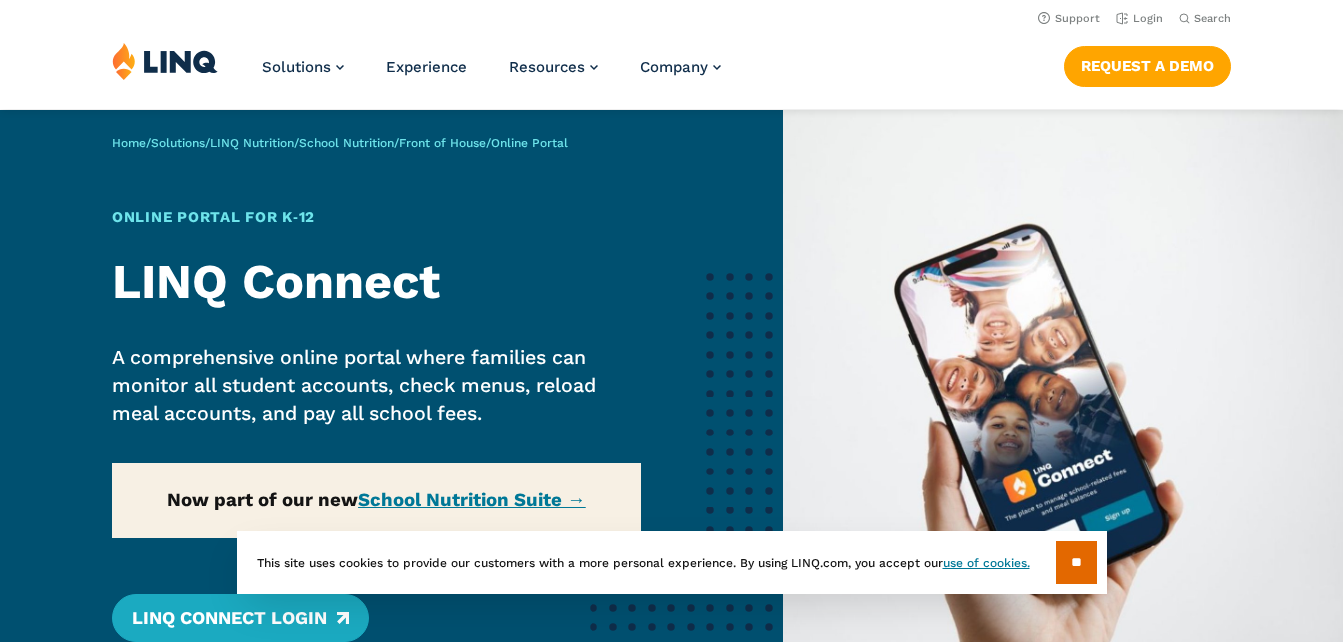 scroll, scrollTop: 0, scrollLeft: 0, axis: both 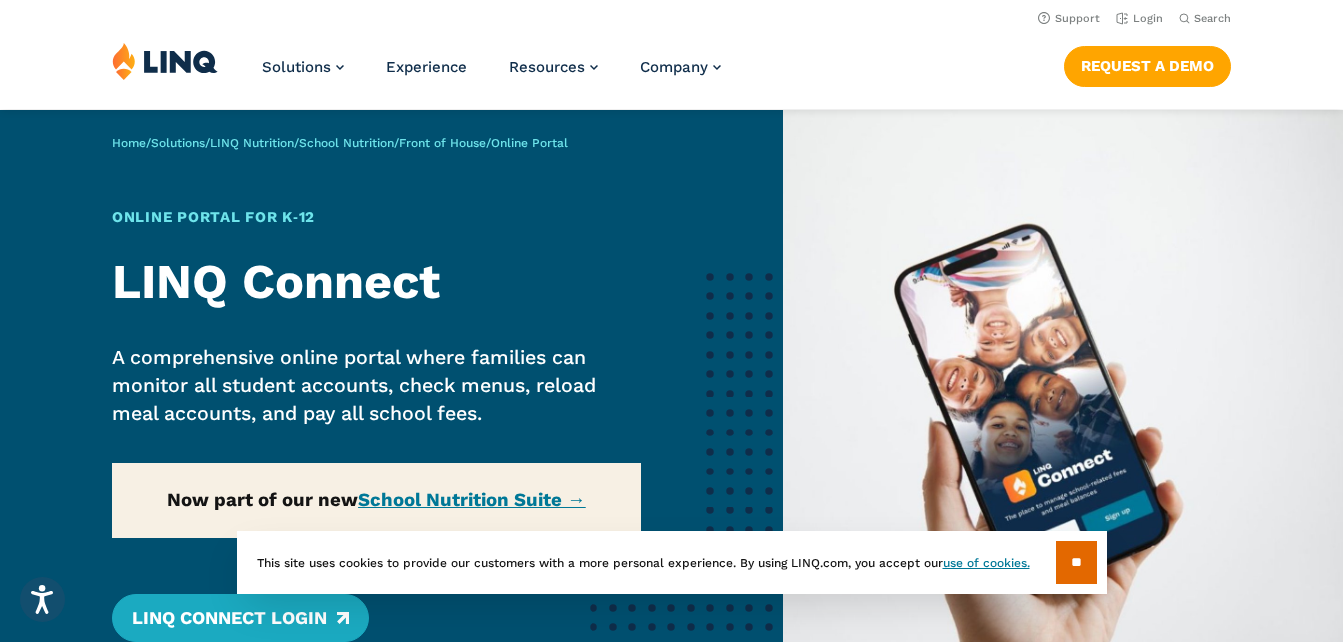 click on "**
This site uses cookies to provide our customers with a more personal experience. By using LINQ.com, you accept our
use of cookies." at bounding box center [671, 594] 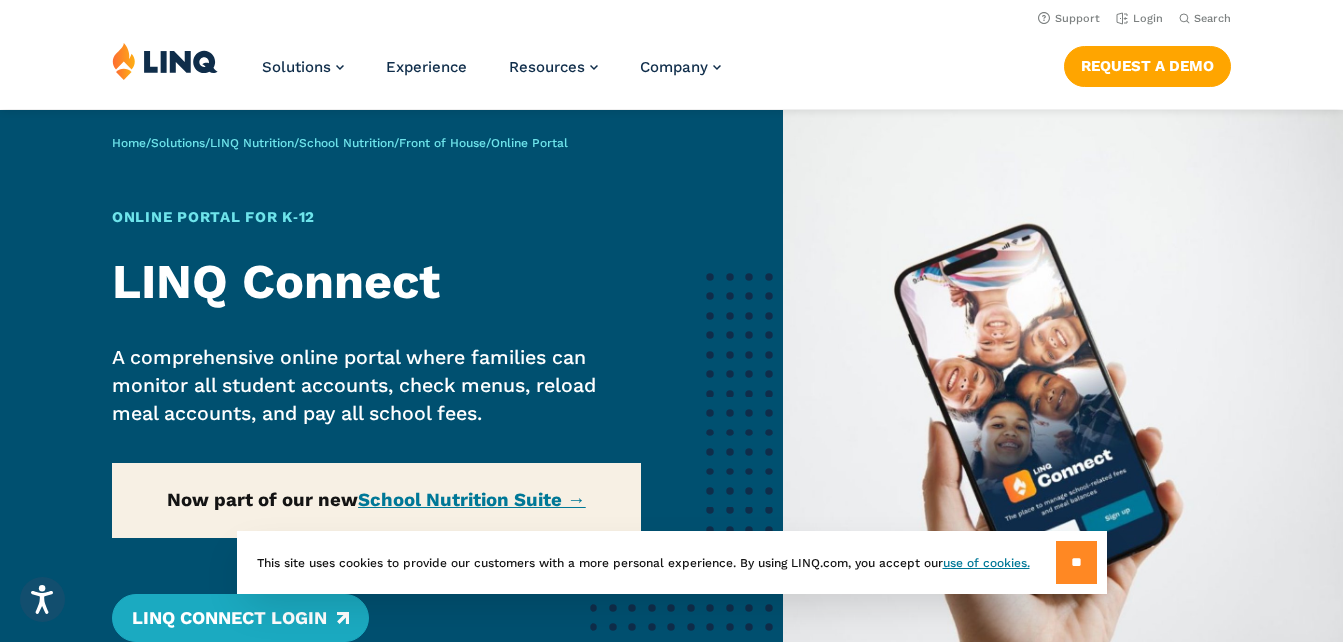 click on "**" at bounding box center (1076, 562) 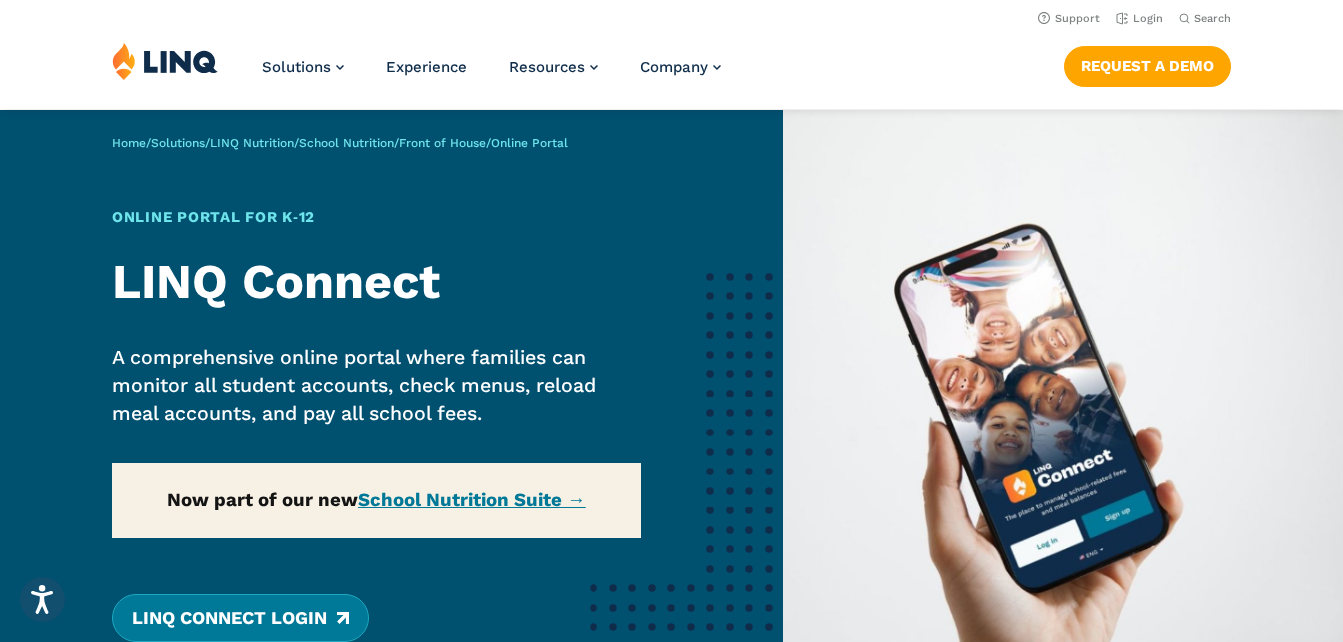 click on "LINQ Connect Login" at bounding box center (240, 618) 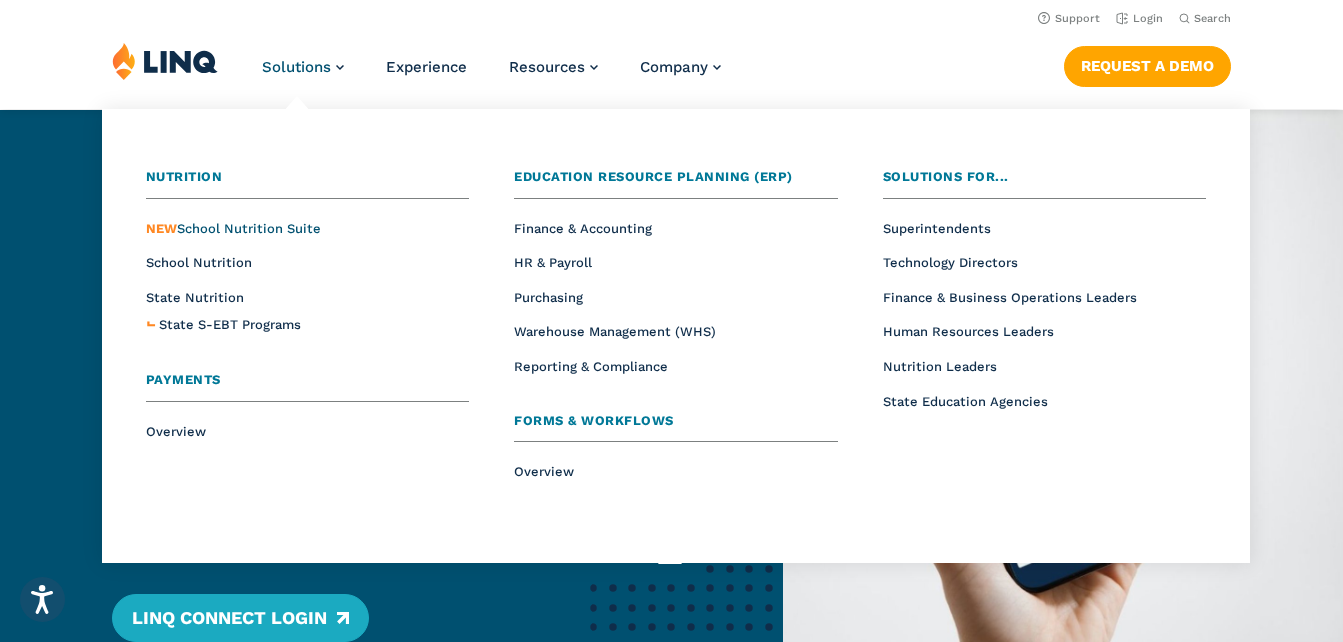 click on "NEW  School Nutrition Suite" at bounding box center (233, 228) 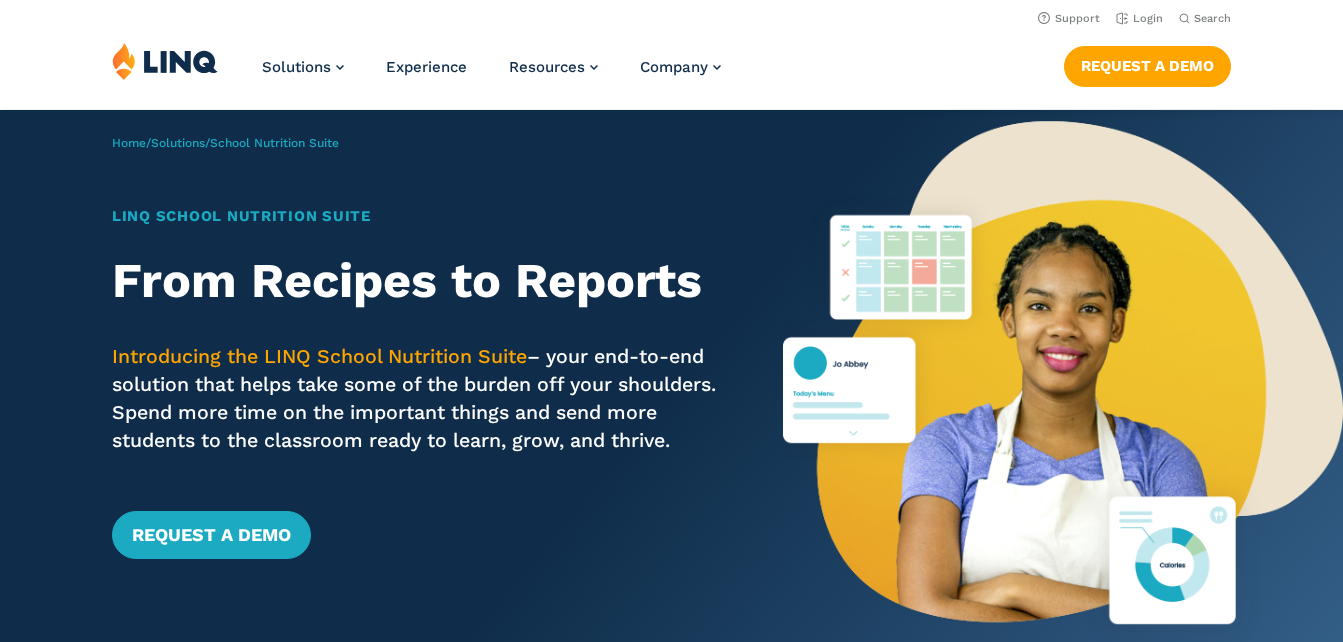 scroll, scrollTop: 0, scrollLeft: 0, axis: both 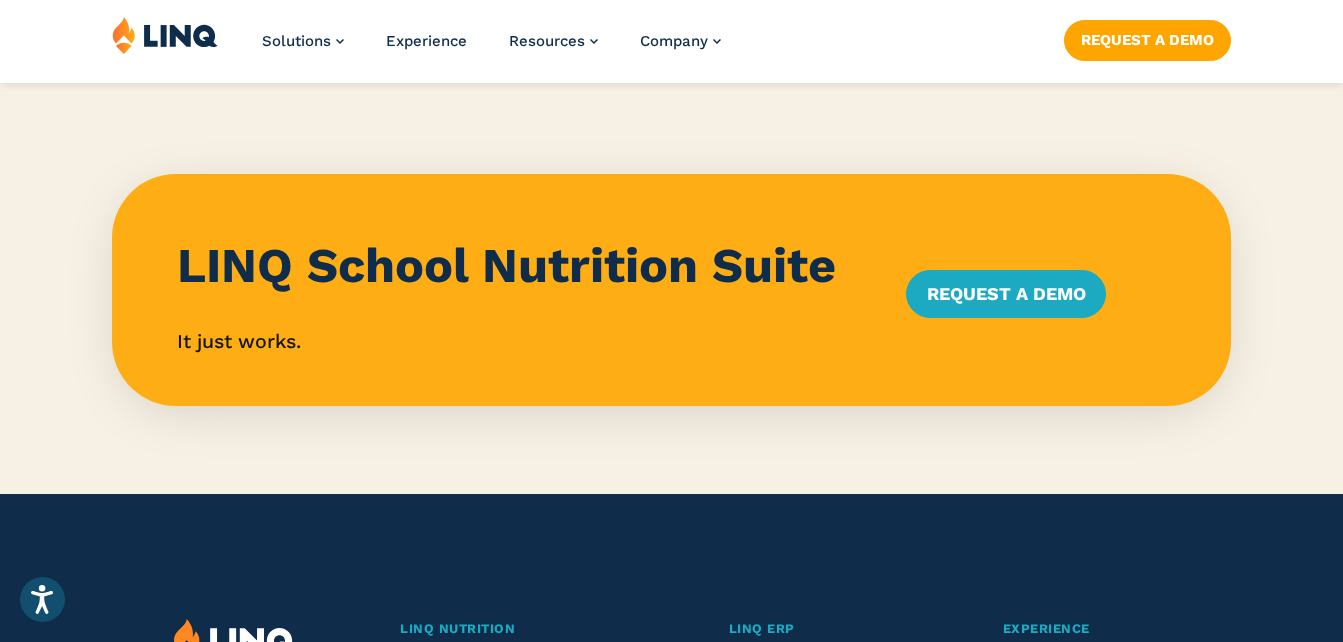 click on "LINQ School Nutrition Suite
It just works." at bounding box center (492, 290) 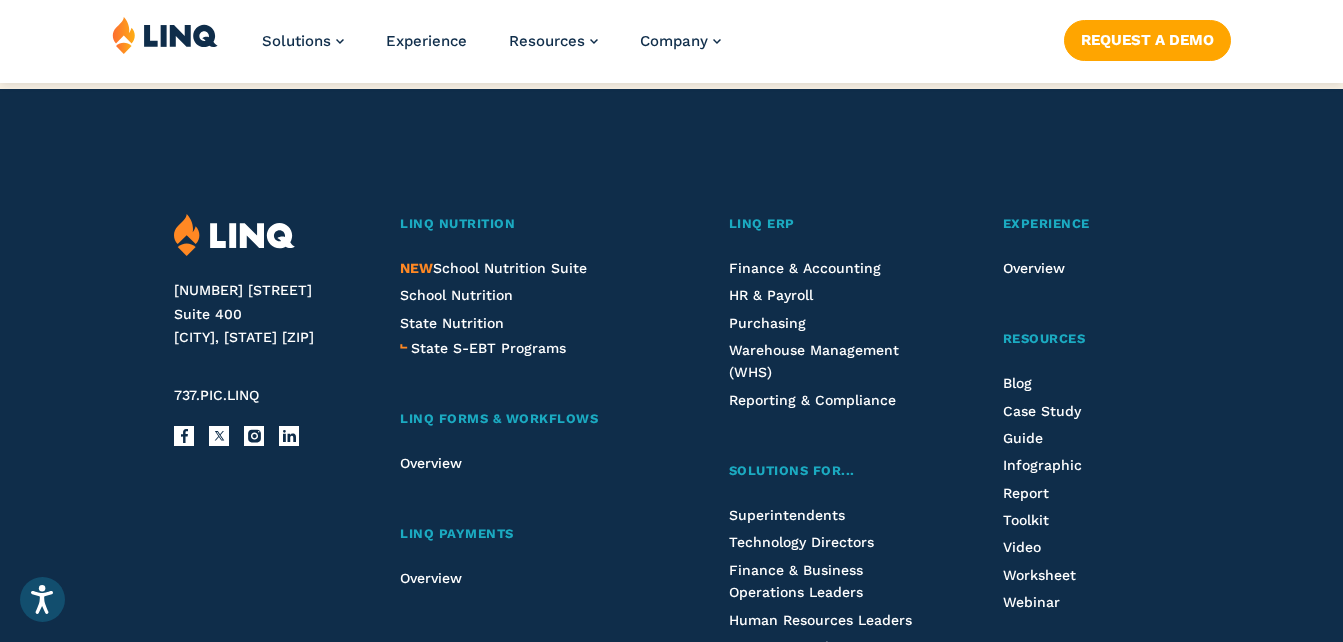 scroll, scrollTop: 2283, scrollLeft: 0, axis: vertical 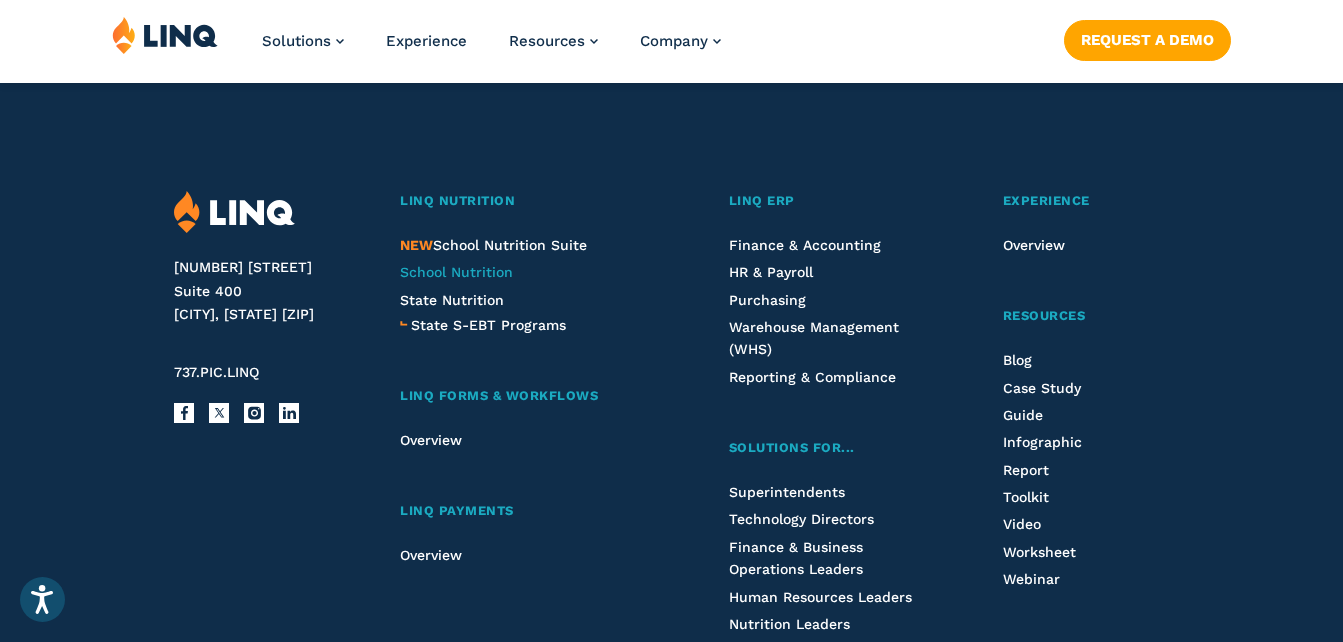 click on "School Nutrition" at bounding box center [456, 272] 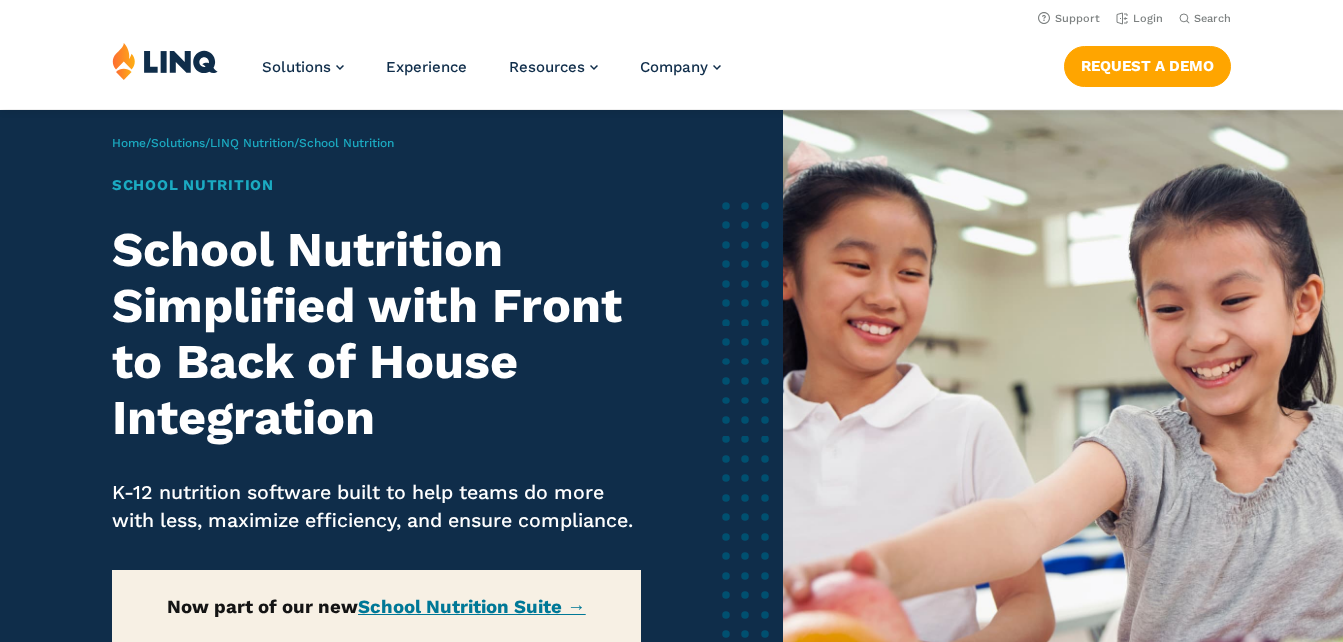 scroll, scrollTop: 0, scrollLeft: 0, axis: both 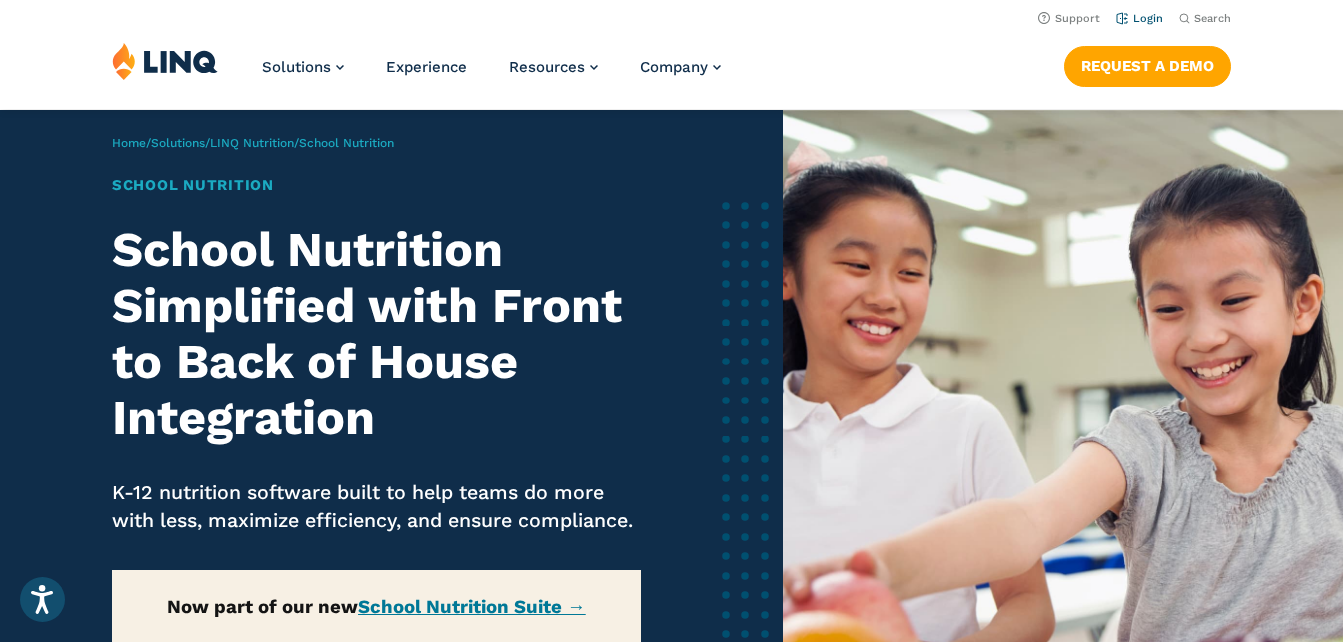 click on "Login" at bounding box center [1139, 18] 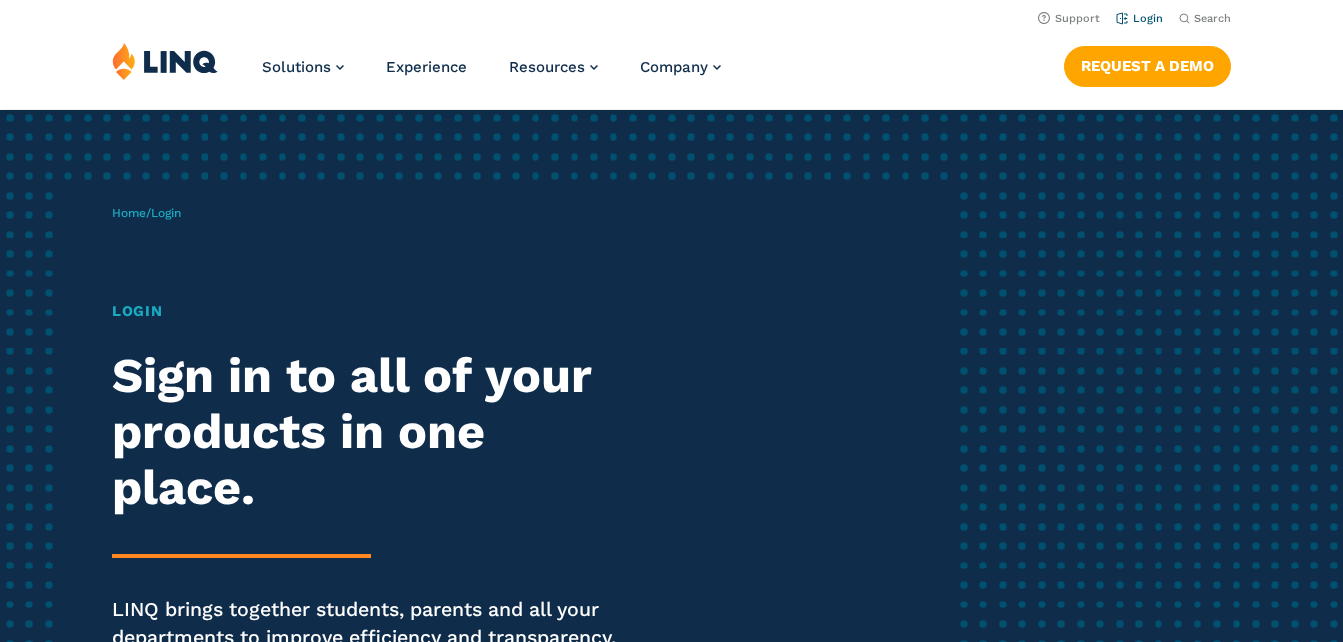 scroll, scrollTop: 0, scrollLeft: 0, axis: both 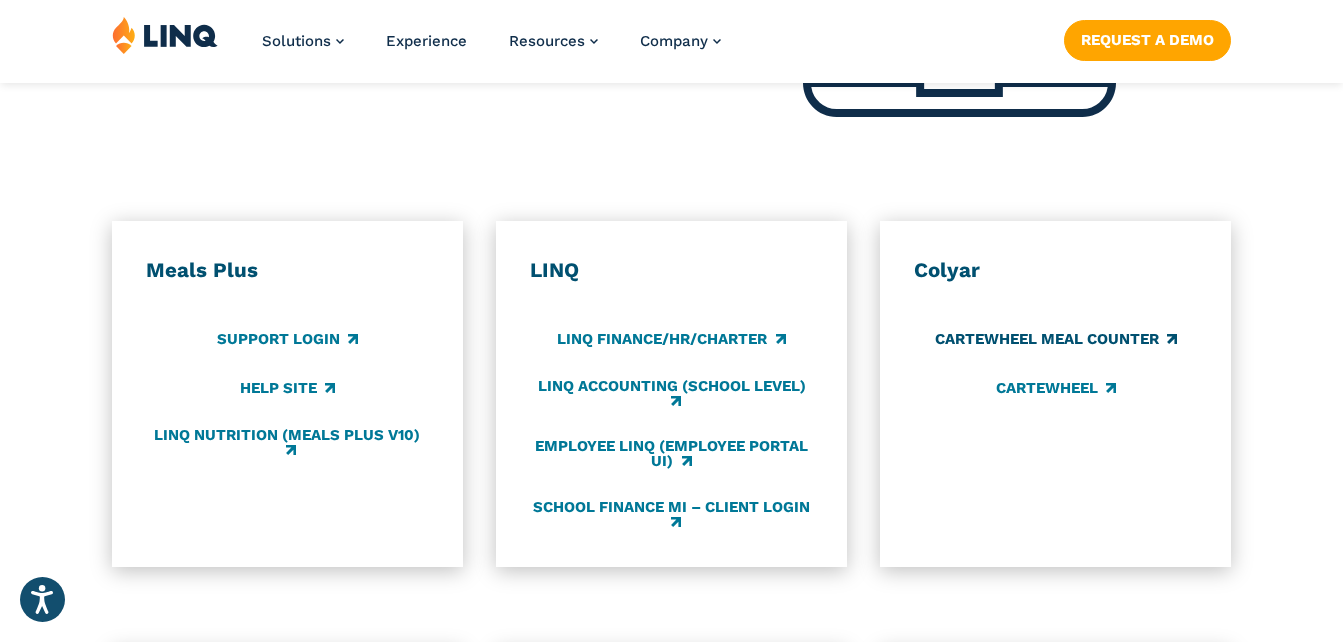 click on "CARTEWHEEL Meal Counter" at bounding box center [1055, 340] 